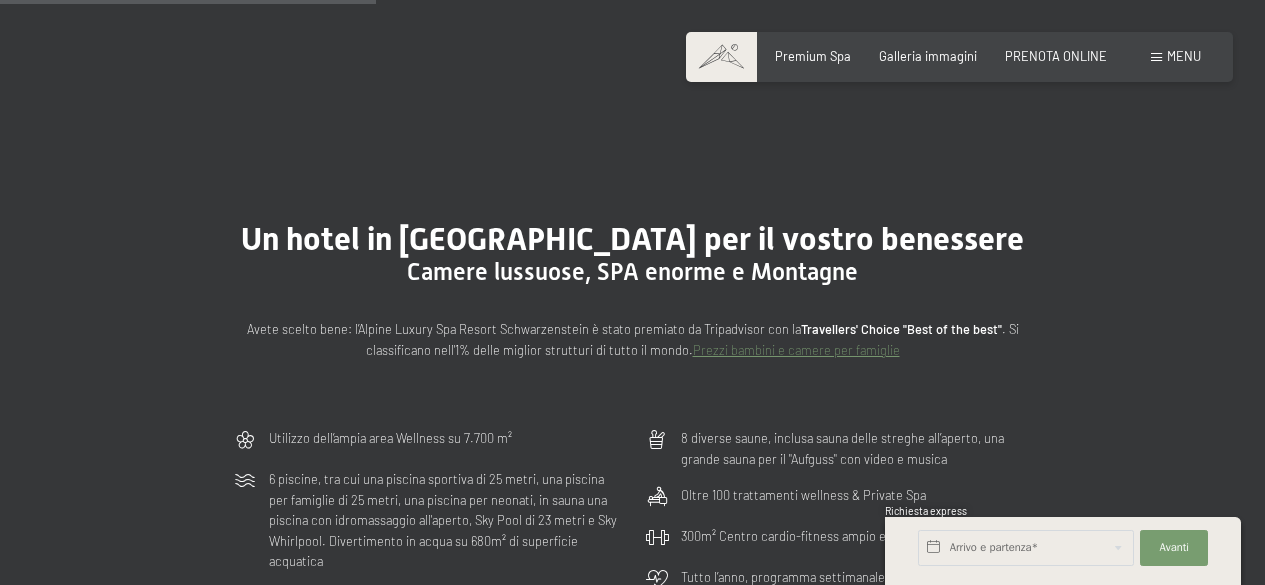 scroll, scrollTop: 1536, scrollLeft: 0, axis: vertical 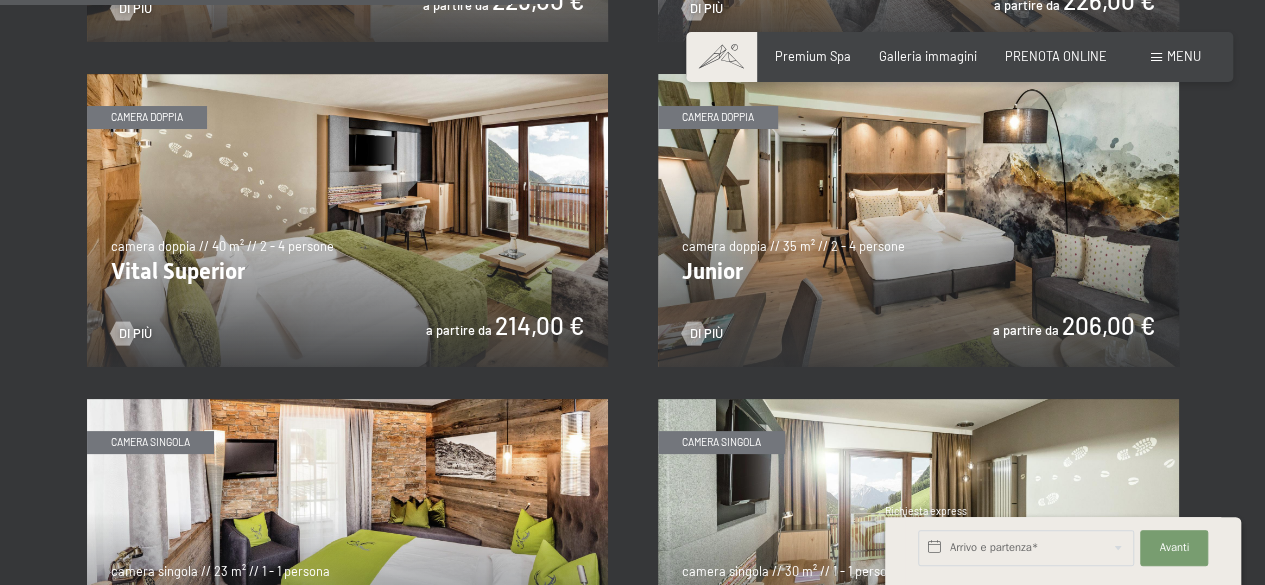 click at bounding box center (918, 220) 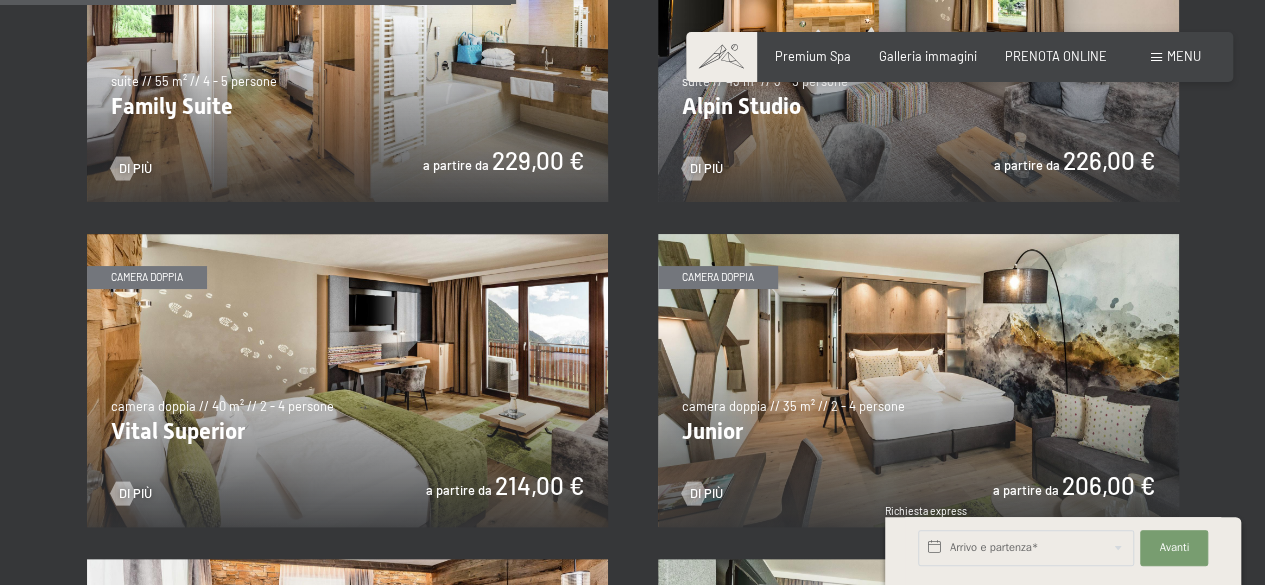 scroll, scrollTop: 2080, scrollLeft: 0, axis: vertical 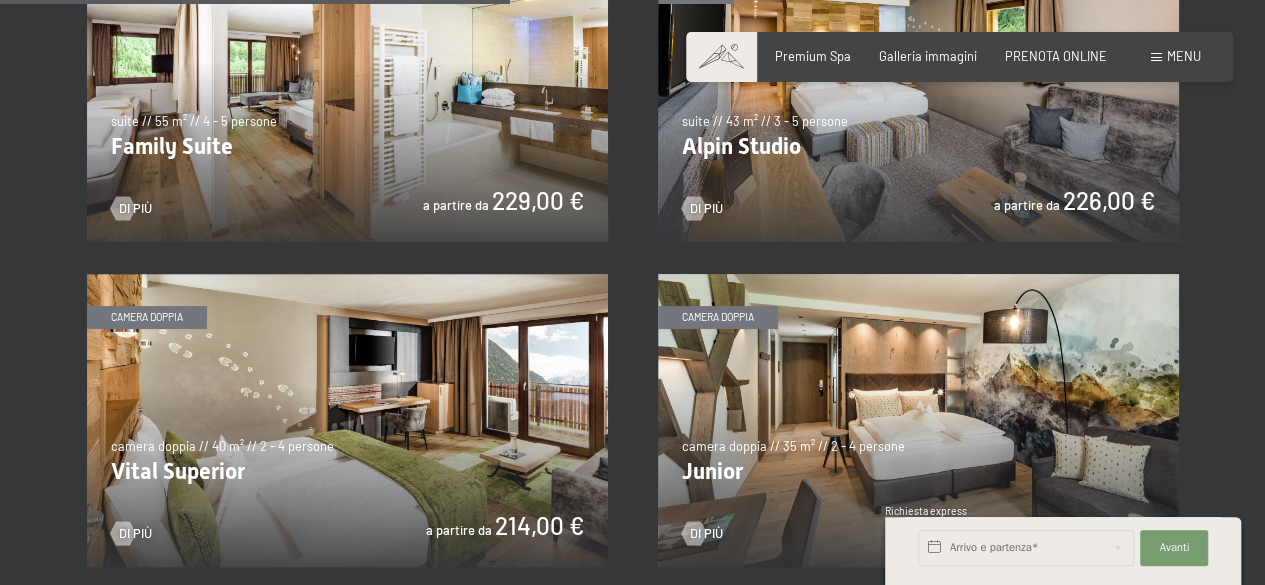 click at bounding box center (347, 420) 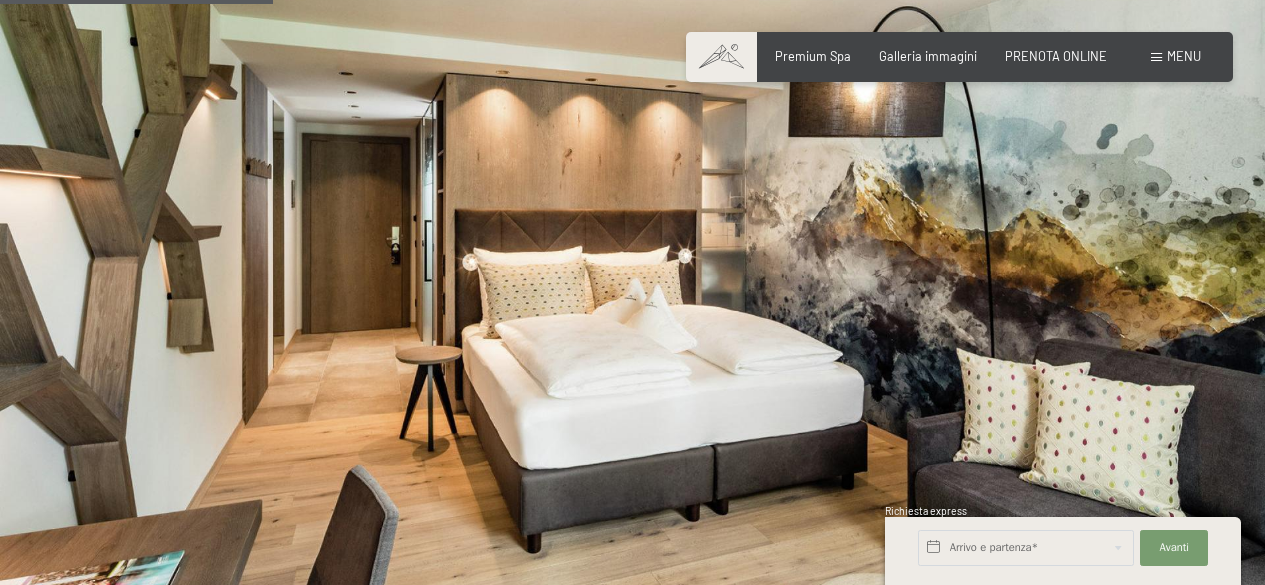 scroll, scrollTop: 512, scrollLeft: 0, axis: vertical 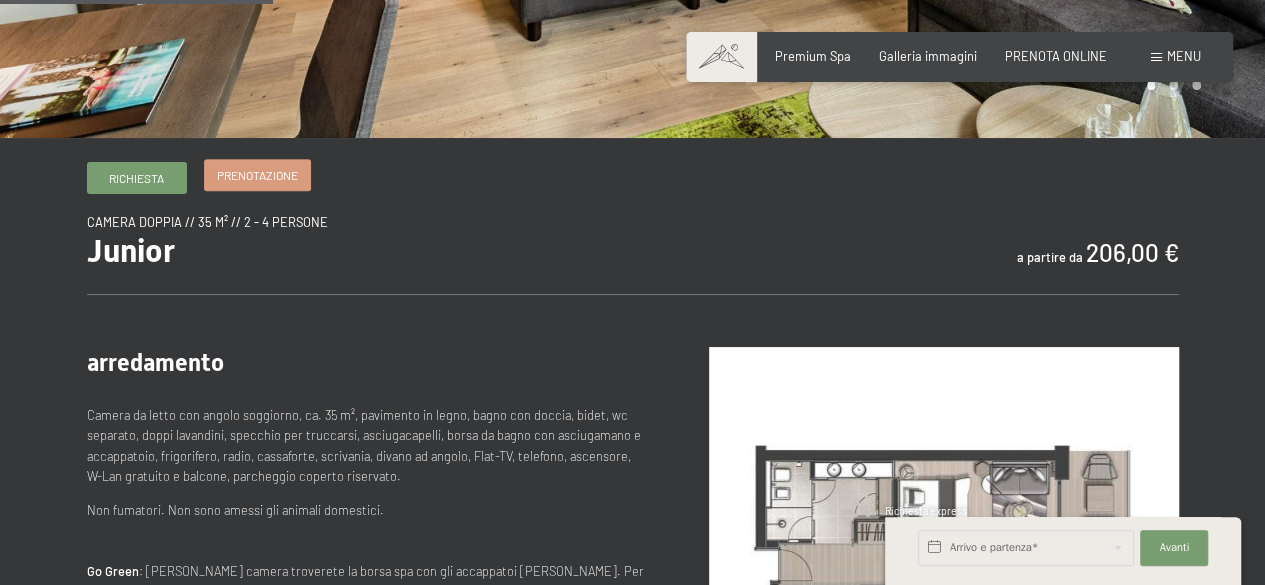 click on "Prenotazione" at bounding box center (257, 175) 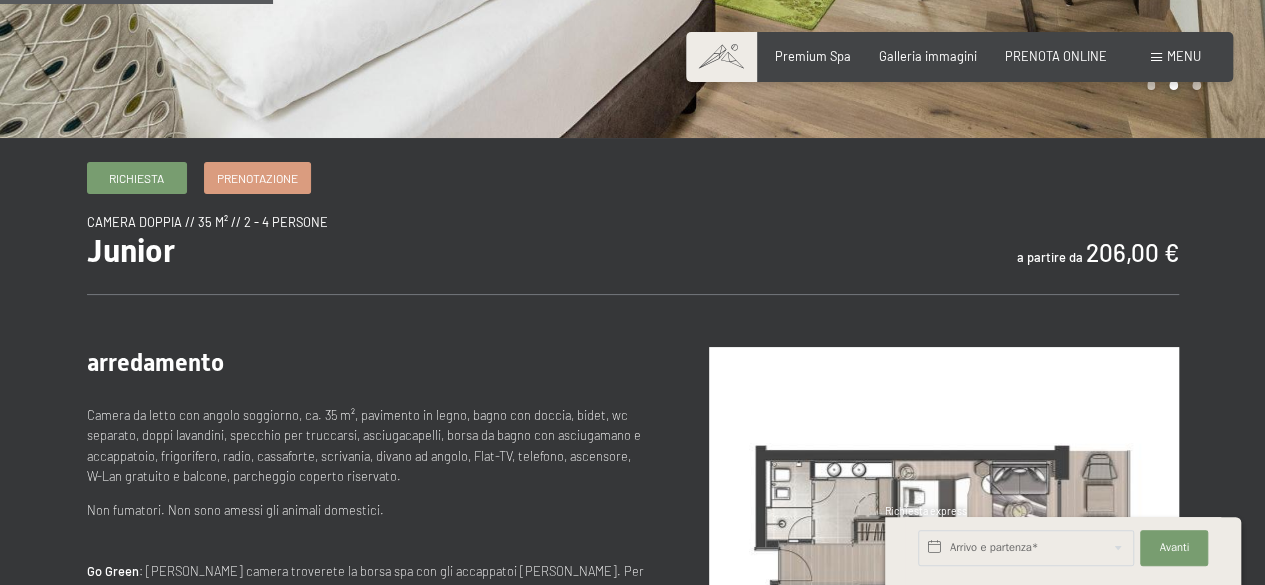scroll, scrollTop: 0, scrollLeft: 0, axis: both 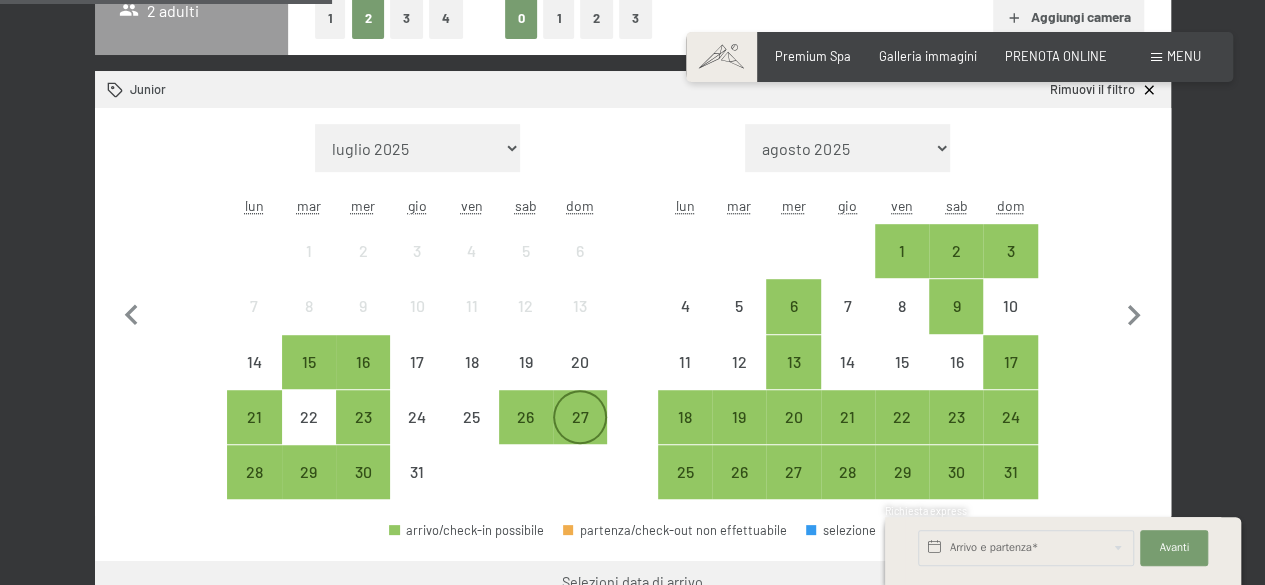 click on "27" at bounding box center [580, 434] 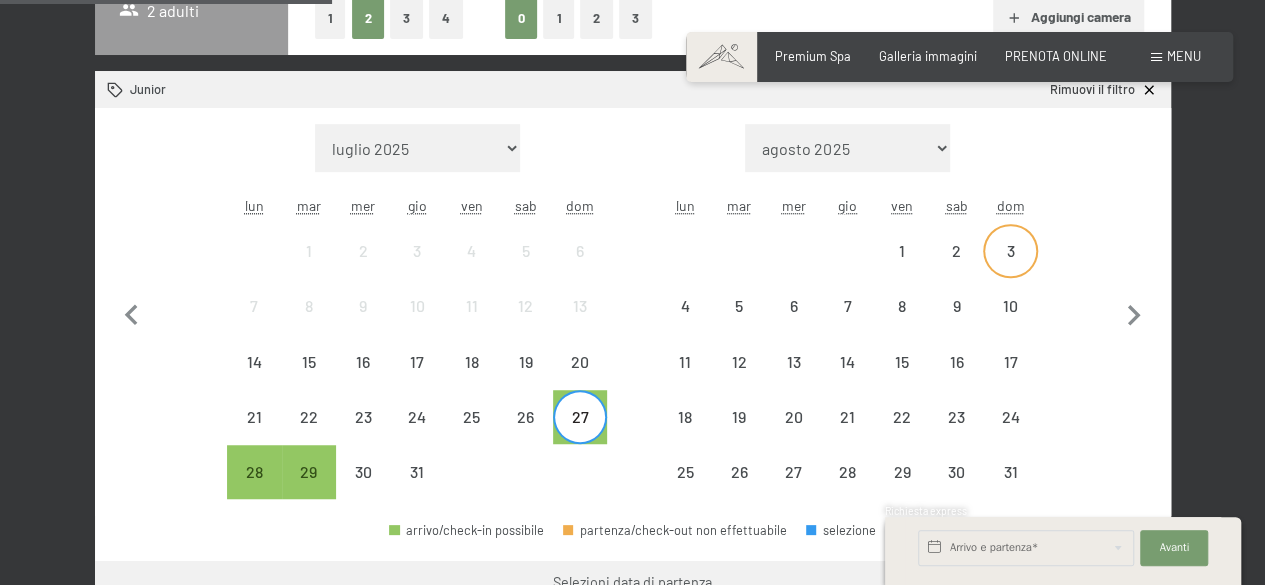 click on "3" at bounding box center [1010, 268] 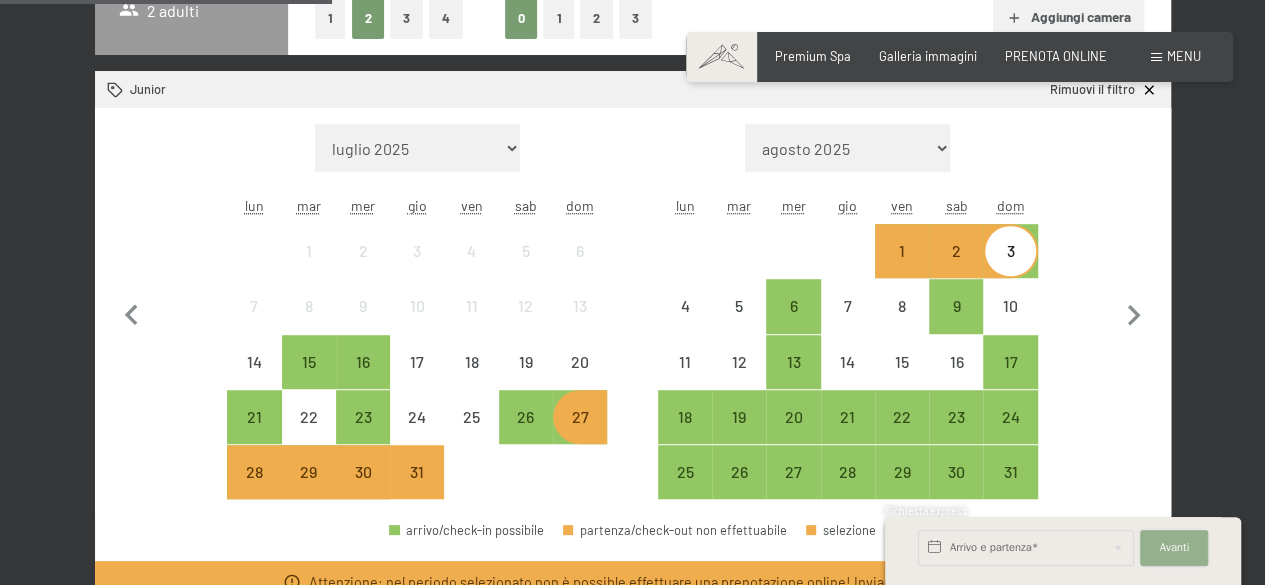 click on "Avanti Nascondere i campi dell'indirizzo" at bounding box center [1174, 548] 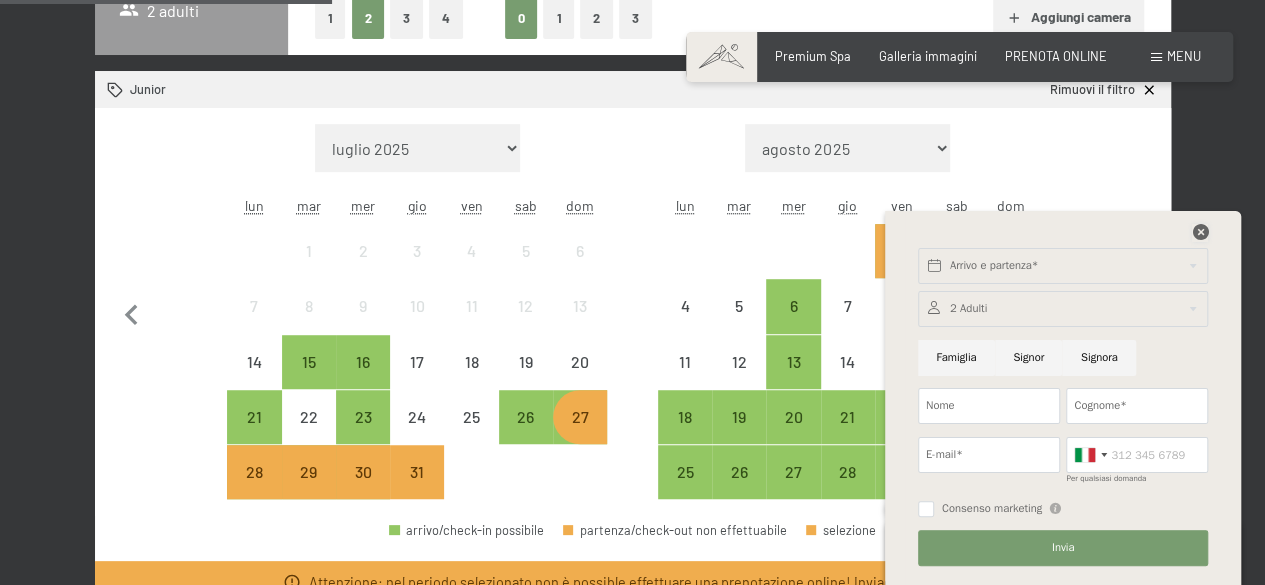click at bounding box center [1200, 232] 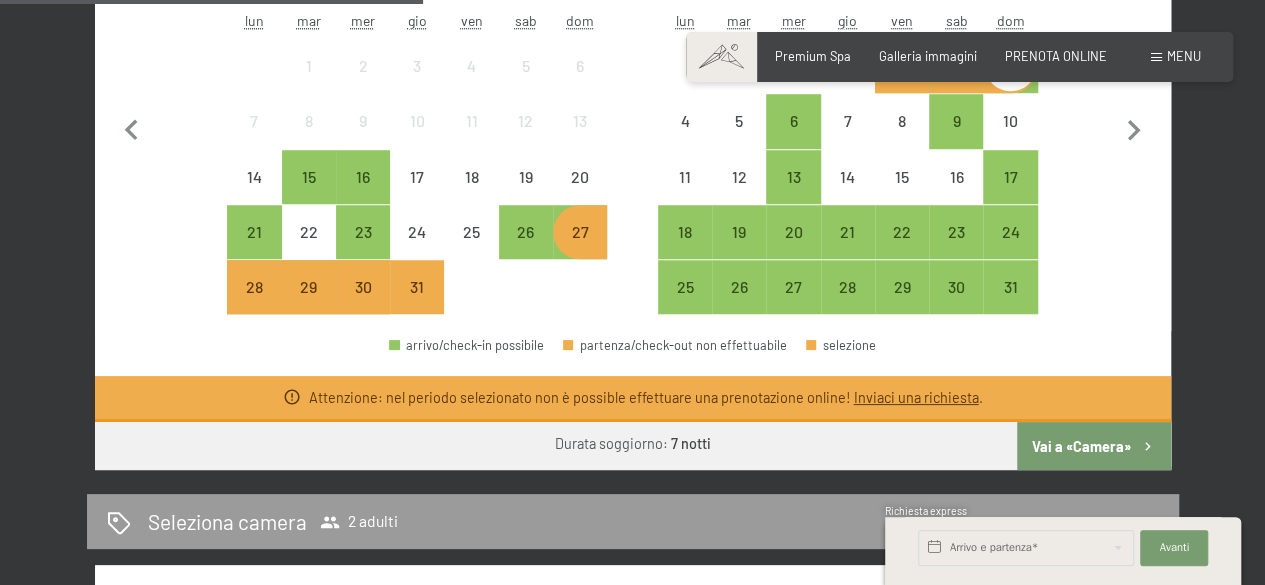 scroll, scrollTop: 712, scrollLeft: 0, axis: vertical 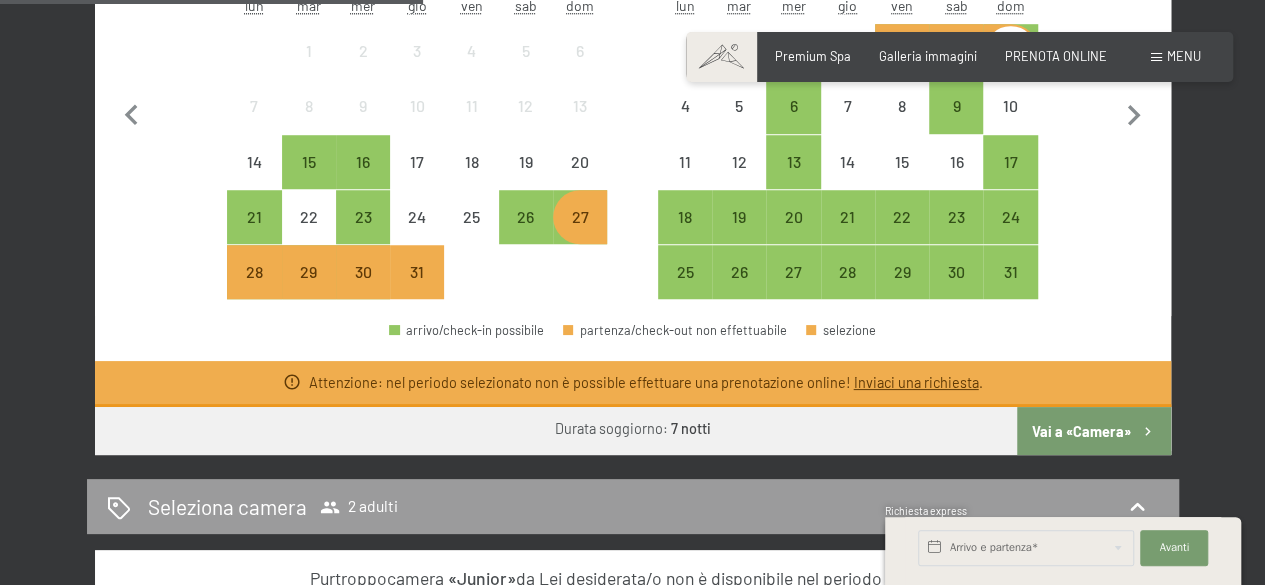 click on "Vai a «Camera»" at bounding box center [1093, 431] 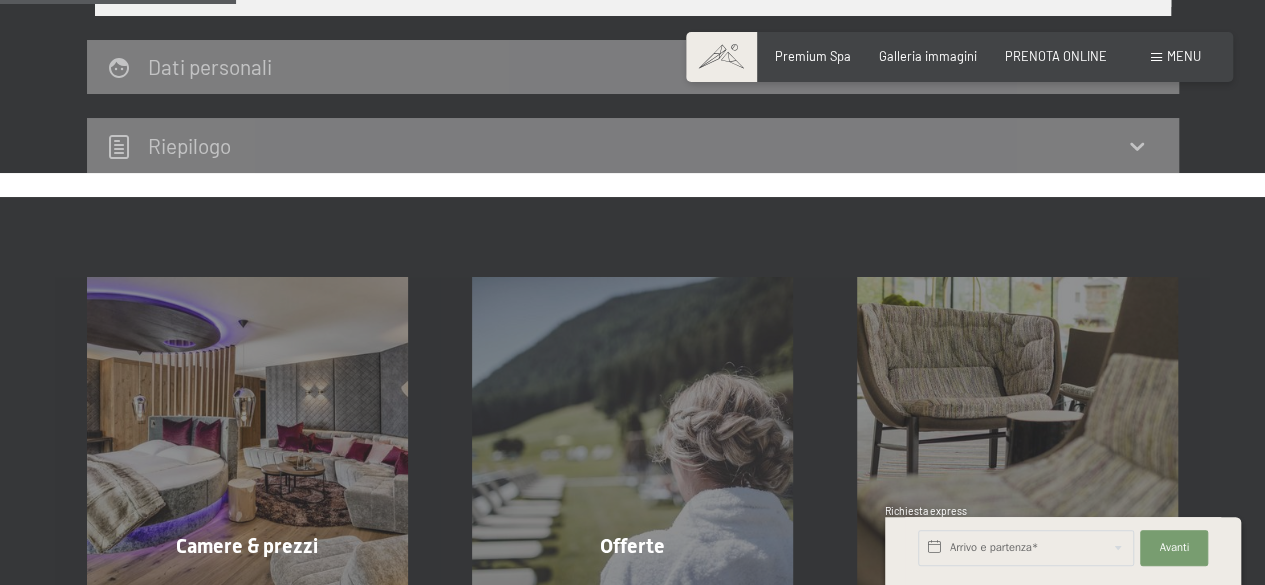 scroll, scrollTop: 394, scrollLeft: 0, axis: vertical 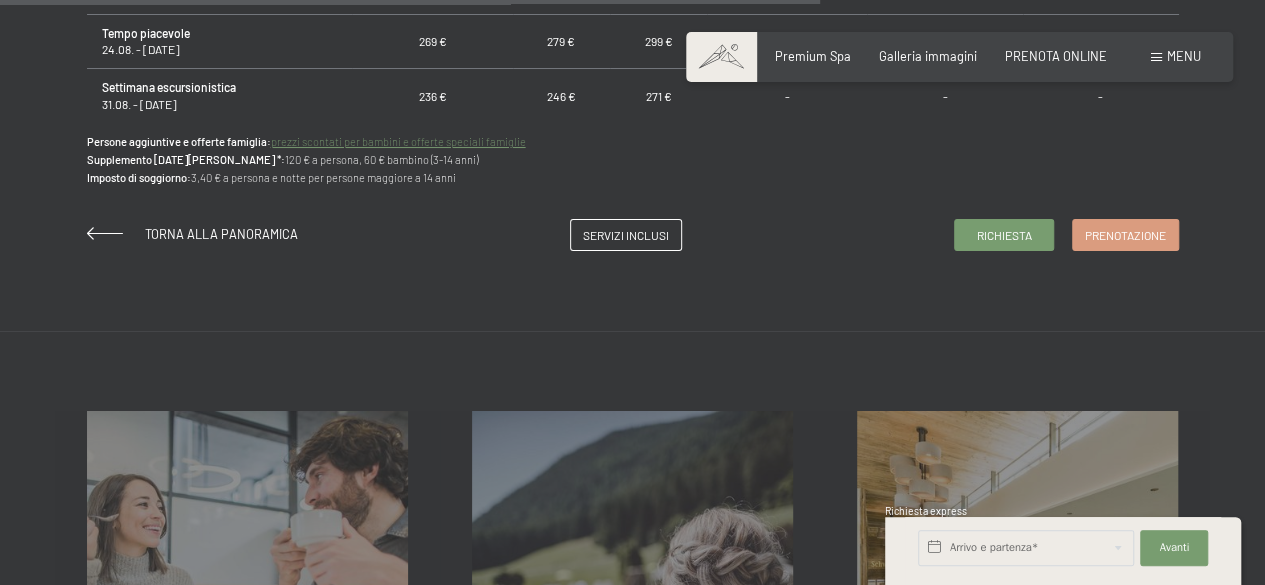 click on "Richiesta           Prenotazione               camera doppia // 40 m² // 2 - 4 persone             Vital Superior           a partire da    214,00 €                      arredamento       Camera da letto con angolo soggiorno nell’alpine style, ca. 40 m², pavimento in legno o tappetto, bagno con doccia (a volte con doccia e vasca da bagno), wc e bidet separato, doppi lavandini, specchio per truccarsi, asciugacapelli, borsa da bagno con asciugamano e accappatoio, frigorifero, radio, cassaforte, scrivania, divano ad angolo,Flat-TV, telefono, ascensore, quasi tutti balcone verso sud, parcheggio sotterraneo riservato e W-Lan gratuito.   Non fumatori. Non sono permessi gli animali domestici.             Go Green : Nella Vostra camera troverete la borsa spa con gli accappatoi e i teli. Per il bene dell’ambiente, Vi preghiamo di portare le proprie ciabatte.                       immagini della stanza                                     Prezzo a persona  3/4 All-Inclusive   Settimana   da 5" at bounding box center (632, -278) 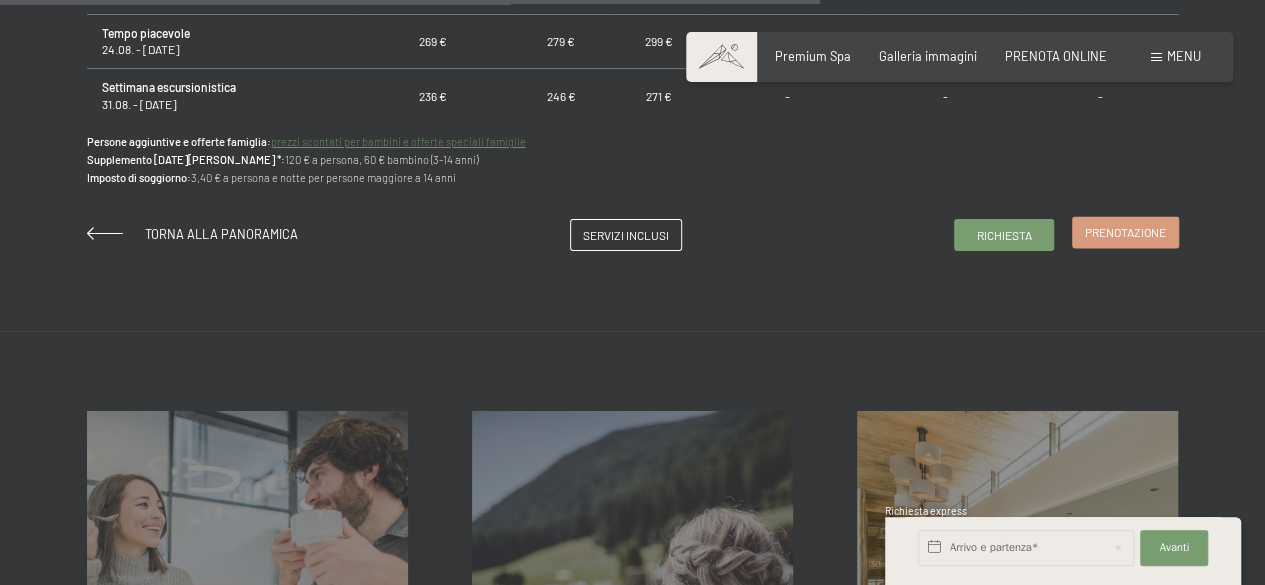 click on "Prenotazione" at bounding box center [1125, 232] 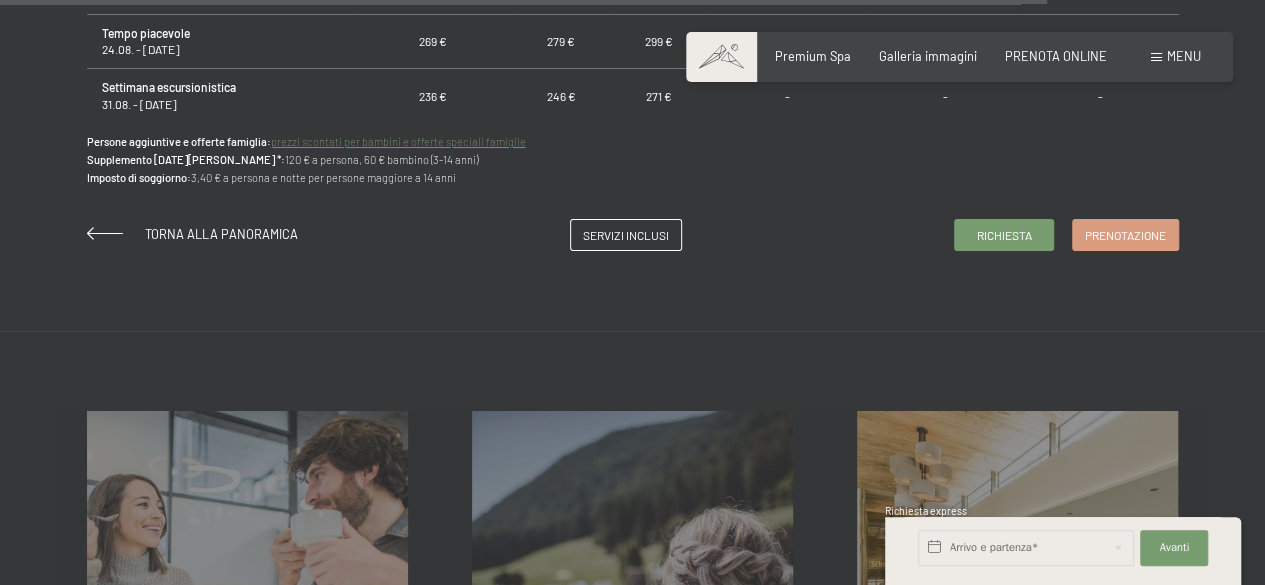 scroll, scrollTop: 2048, scrollLeft: 0, axis: vertical 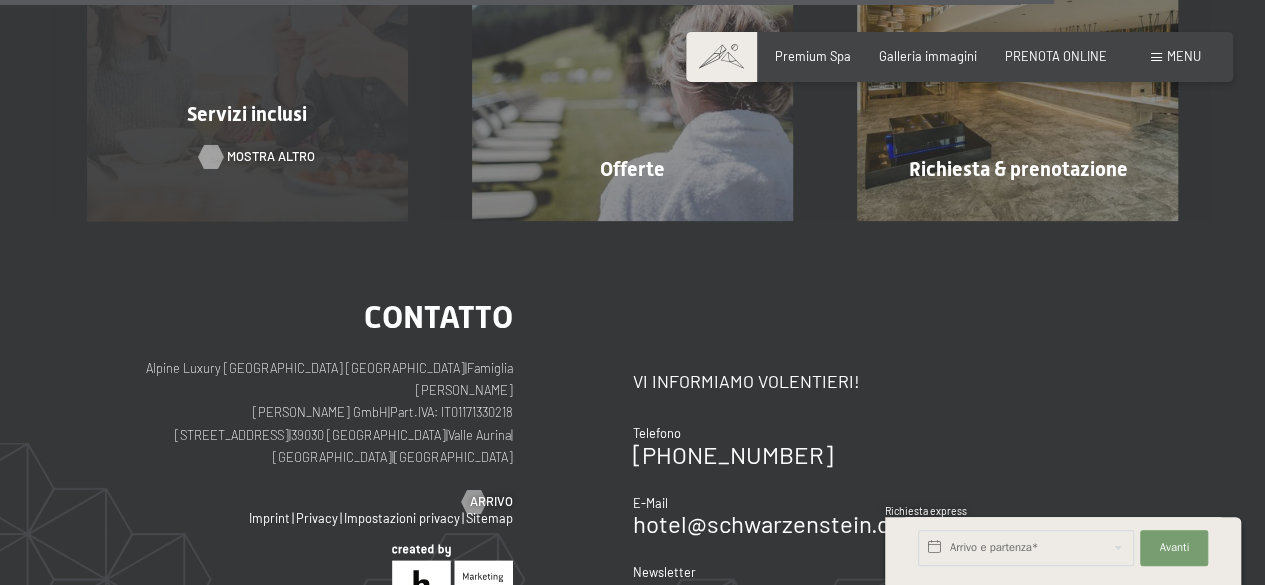 click on "mostra altro" at bounding box center [271, 157] 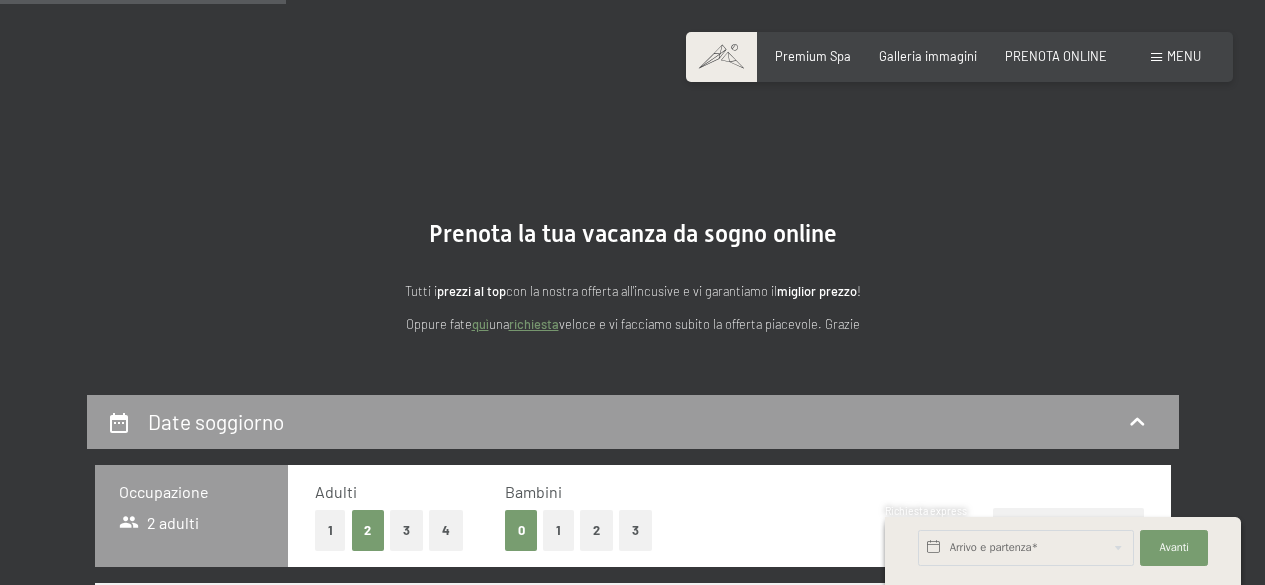 scroll, scrollTop: 512, scrollLeft: 0, axis: vertical 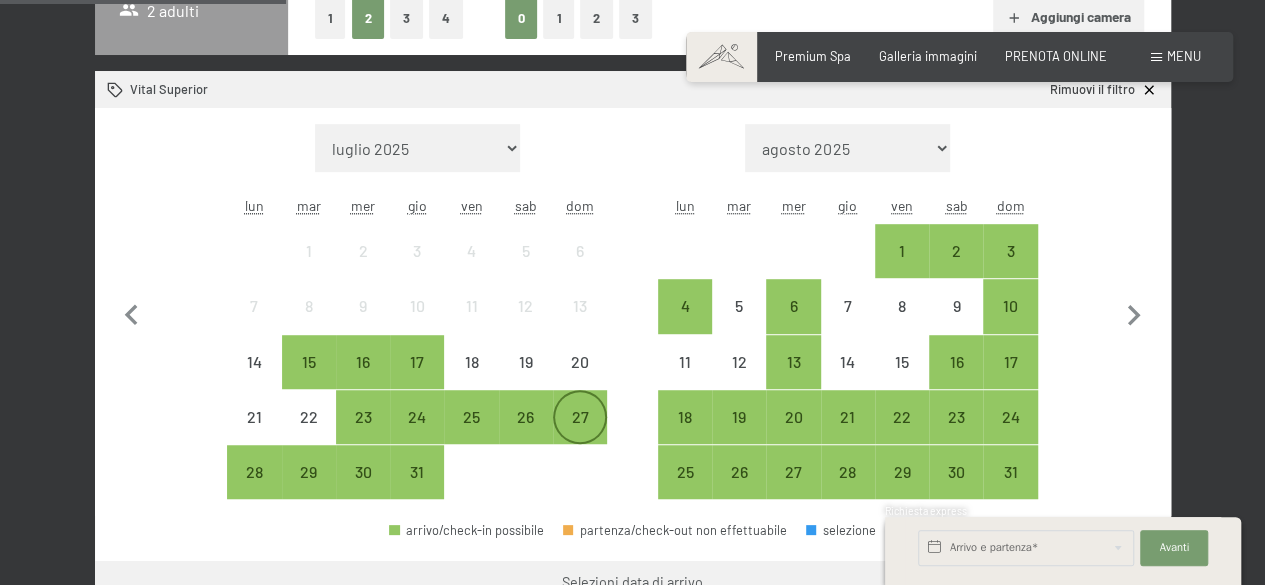 click on "27" at bounding box center [580, 434] 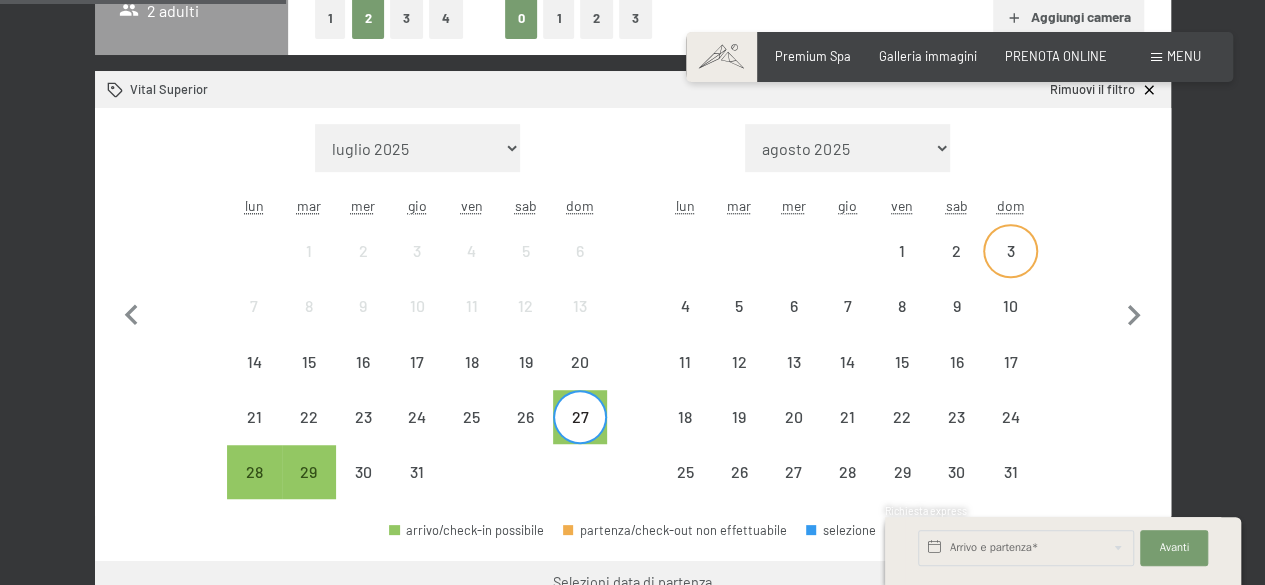 click on "3" at bounding box center (1010, 268) 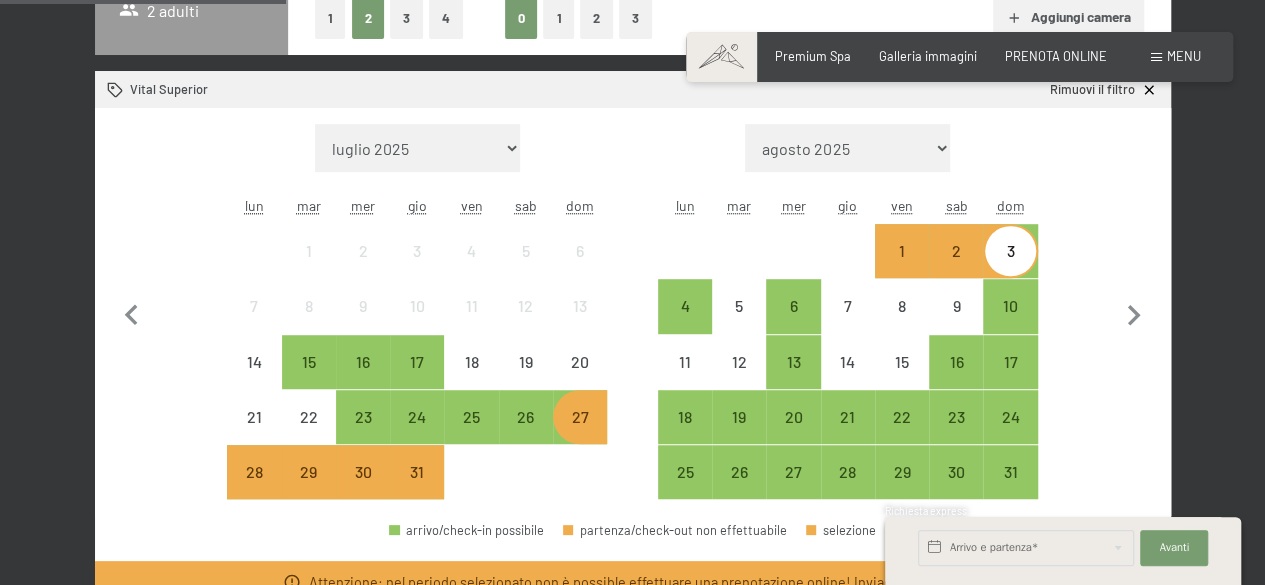 scroll, scrollTop: 1024, scrollLeft: 0, axis: vertical 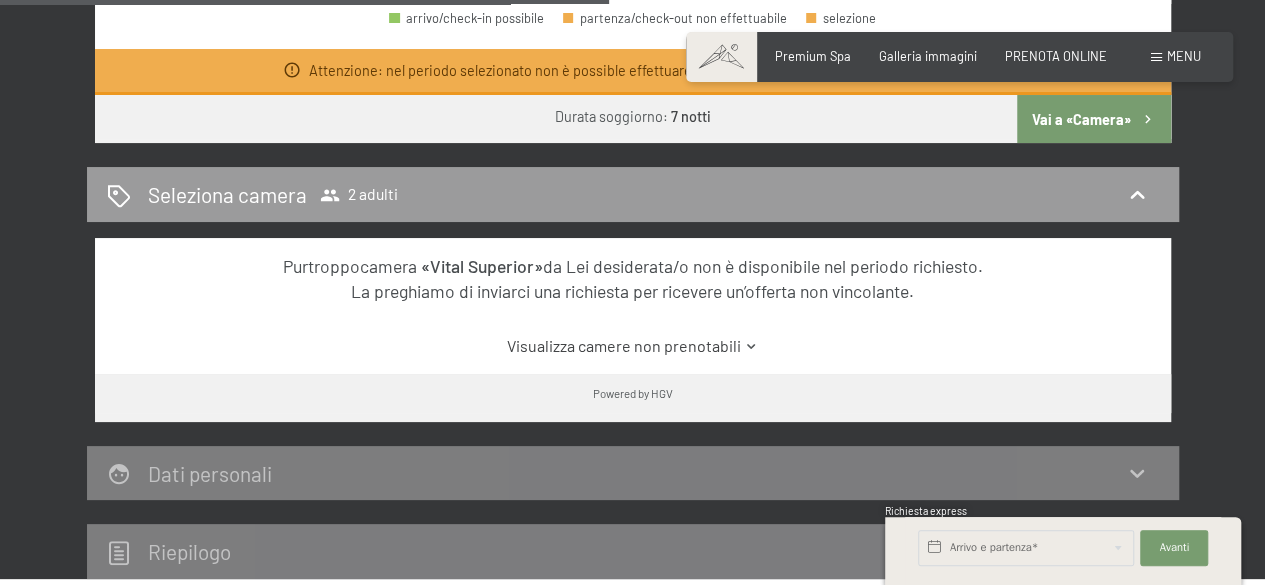 click on "Vai a «Camera»" at bounding box center (1093, 119) 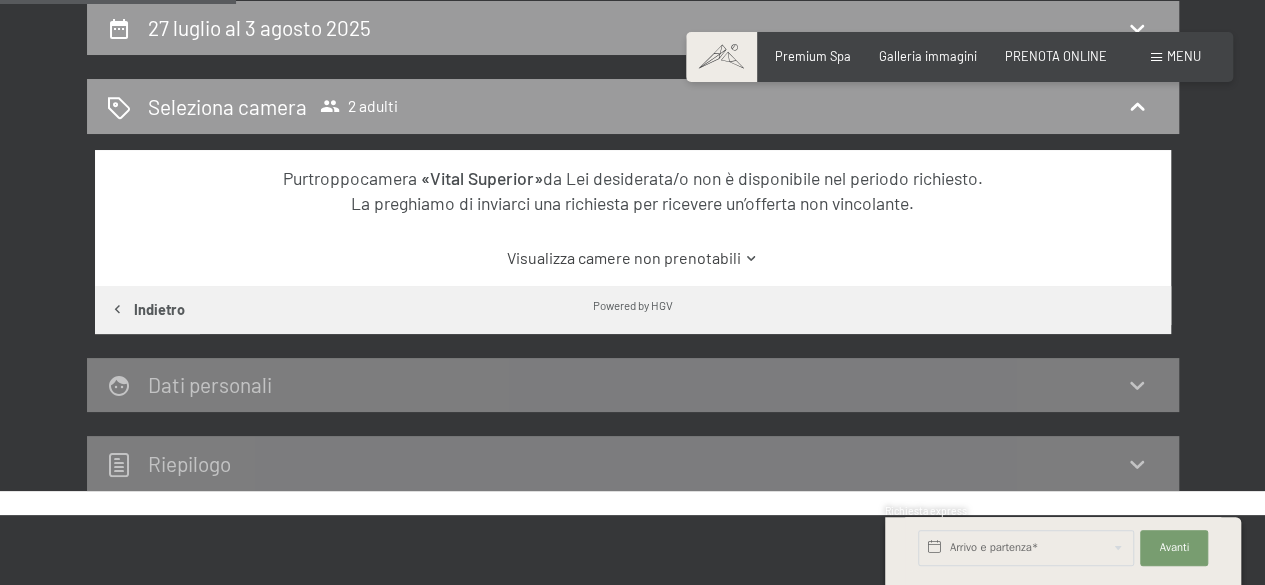 scroll, scrollTop: 0, scrollLeft: 0, axis: both 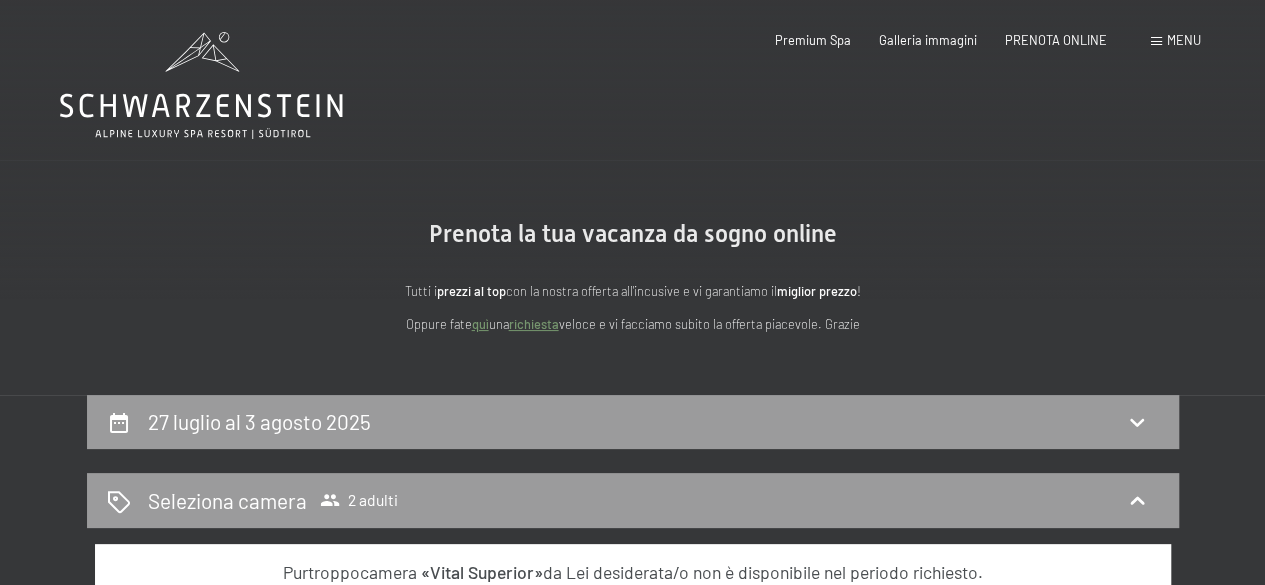 drag, startPoint x: 1258, startPoint y: 320, endPoint x: 646, endPoint y: 458, distance: 627.3659 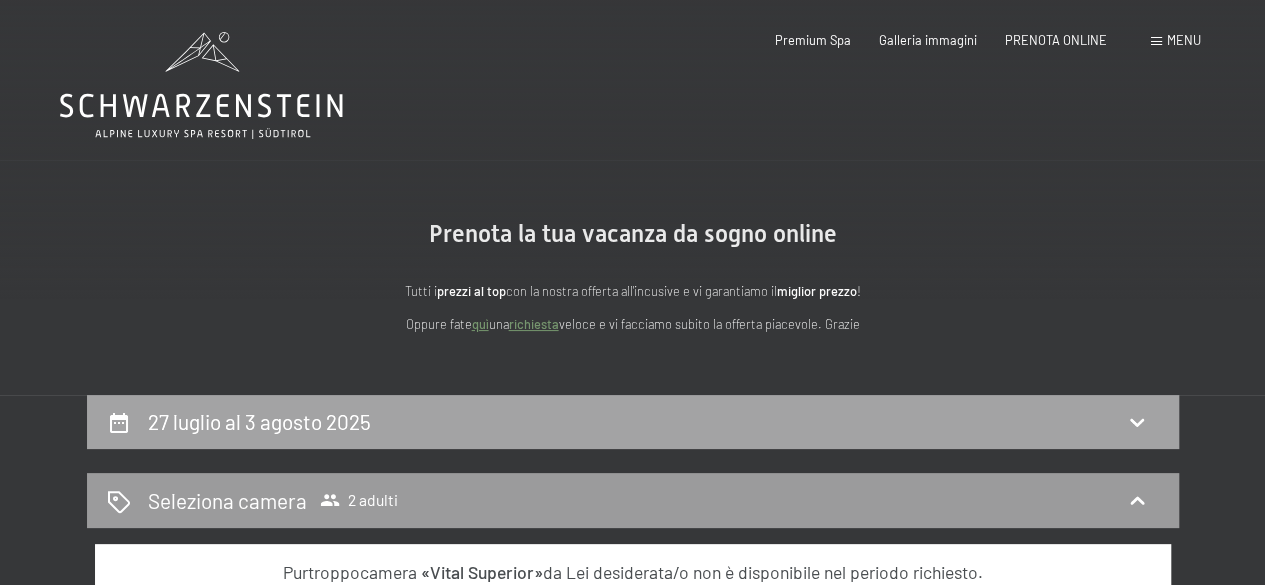 click on "27 luglio al 3 agosto 2025" at bounding box center [259, 421] 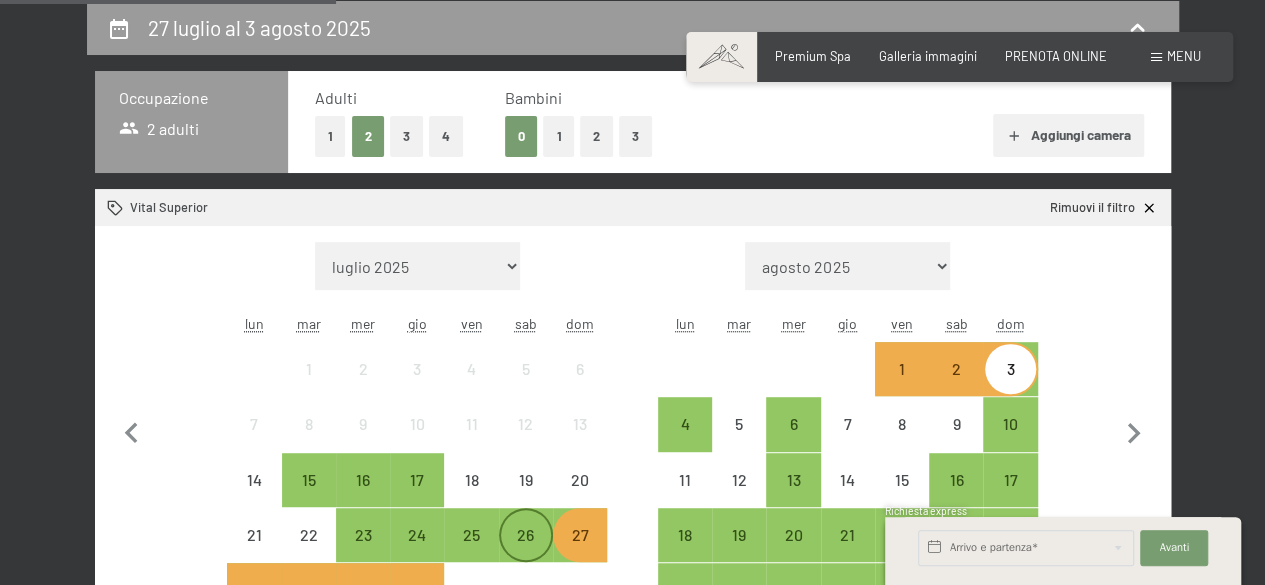 click on "26" at bounding box center (526, 552) 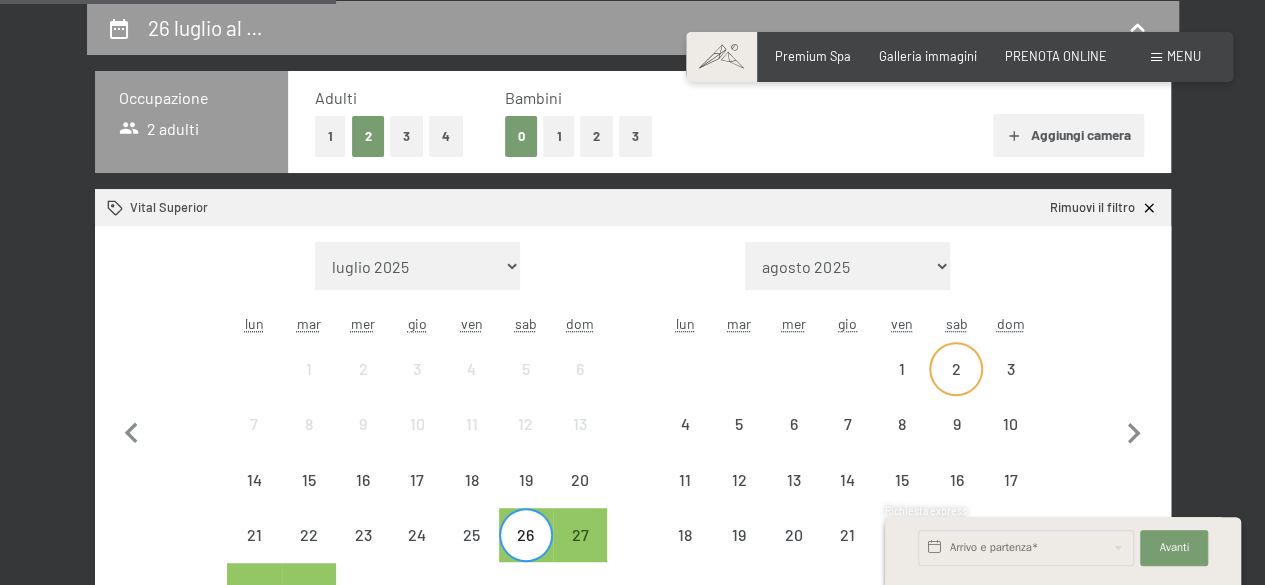 click on "2" at bounding box center (956, 386) 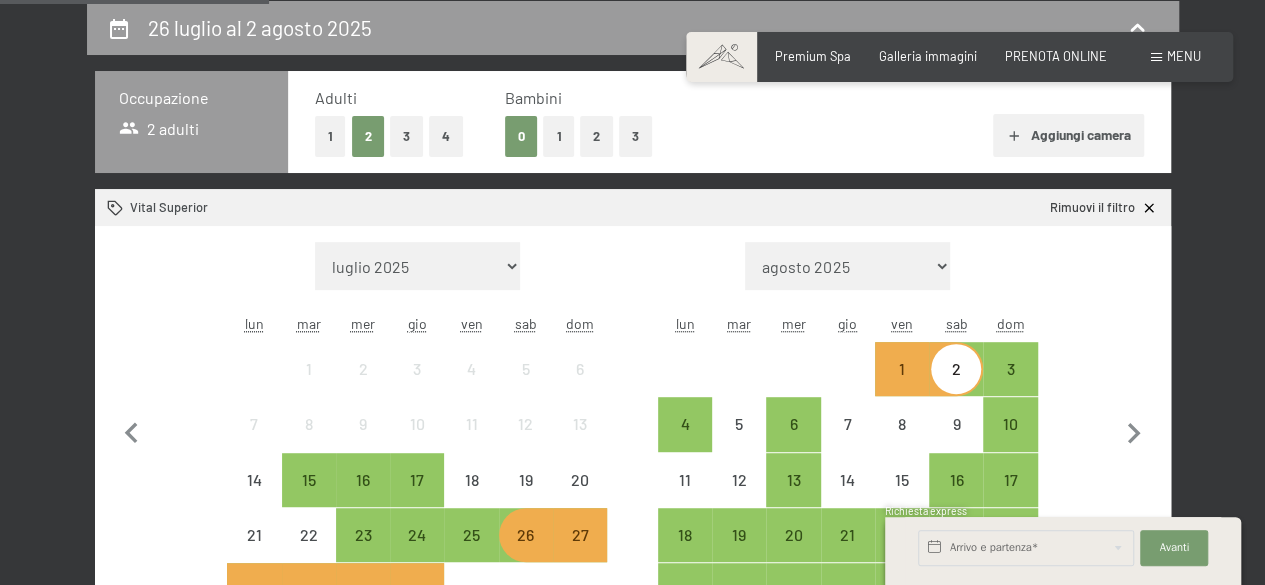 scroll, scrollTop: 906, scrollLeft: 0, axis: vertical 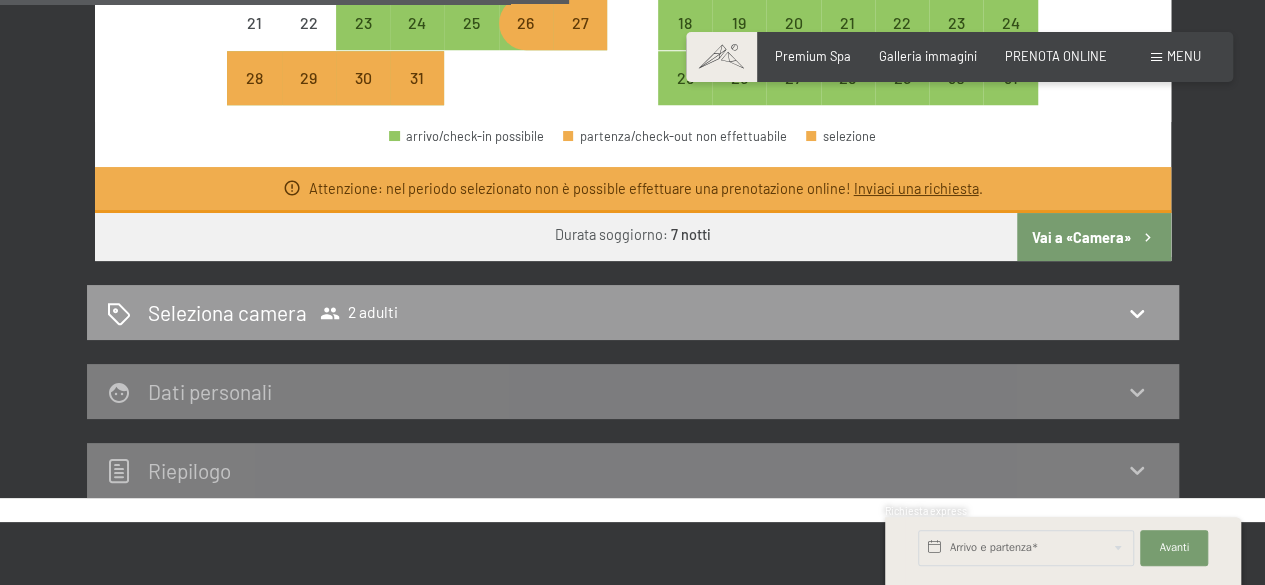 click on "Vai a «Camera»" at bounding box center (1093, 237) 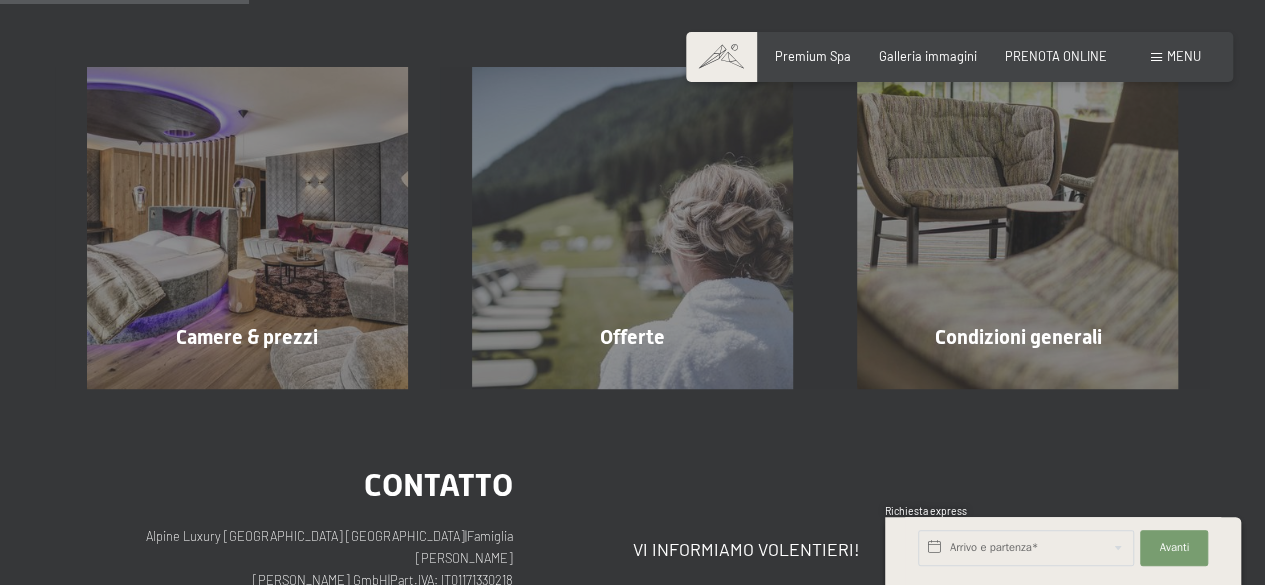 scroll, scrollTop: 394, scrollLeft: 0, axis: vertical 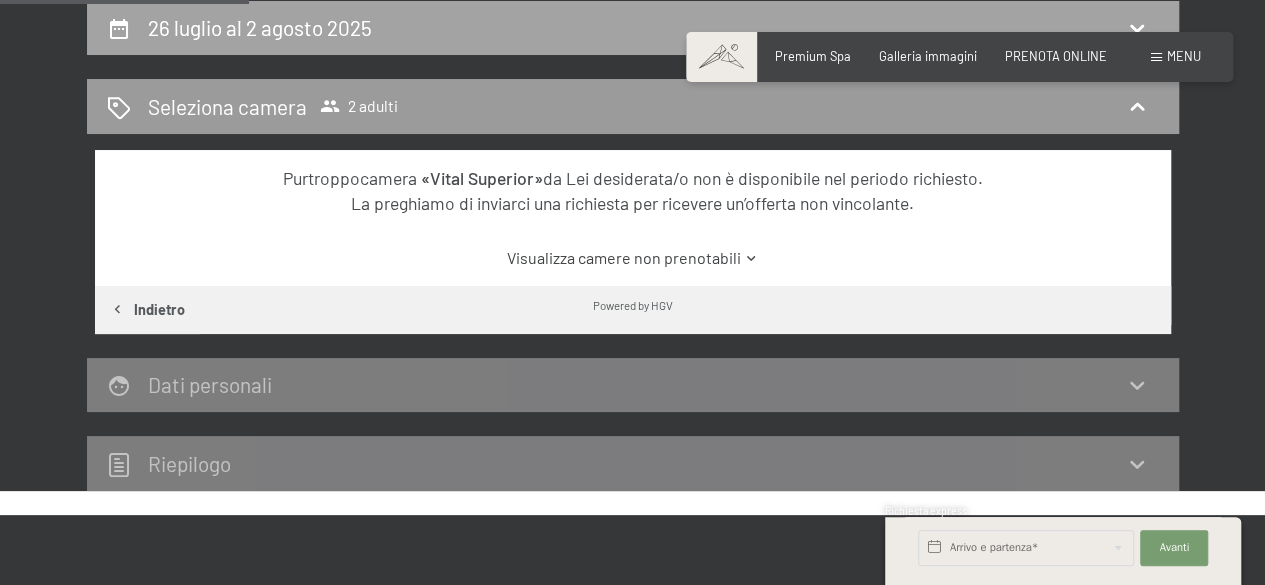 click on "26 luglio al 2 agosto 2025" at bounding box center (633, 27) 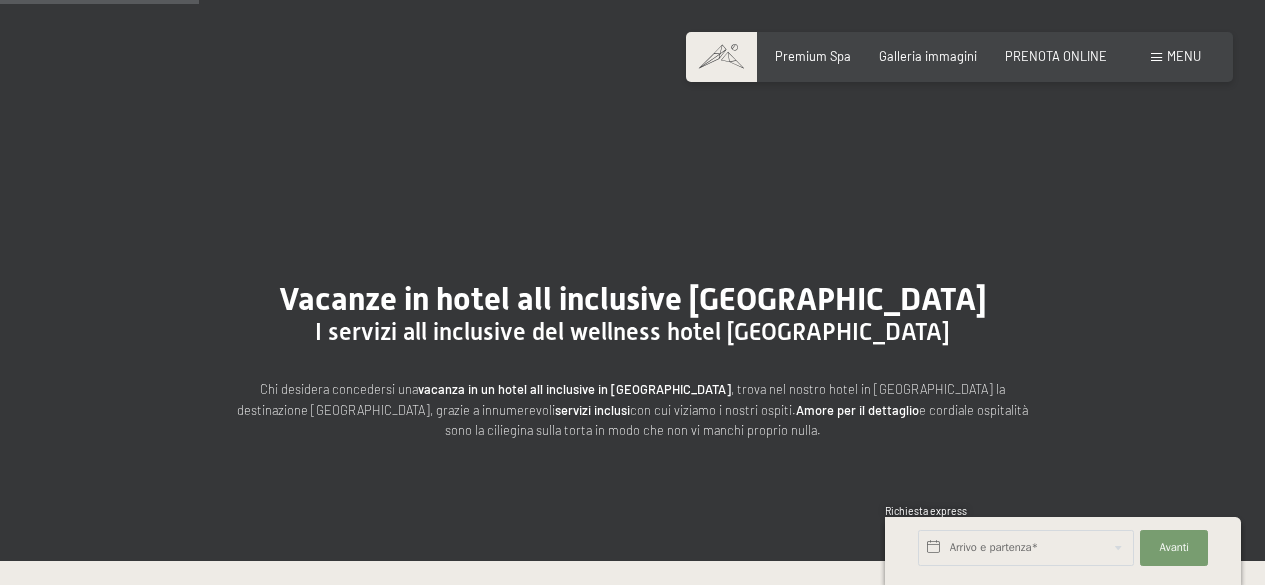 scroll, scrollTop: 512, scrollLeft: 0, axis: vertical 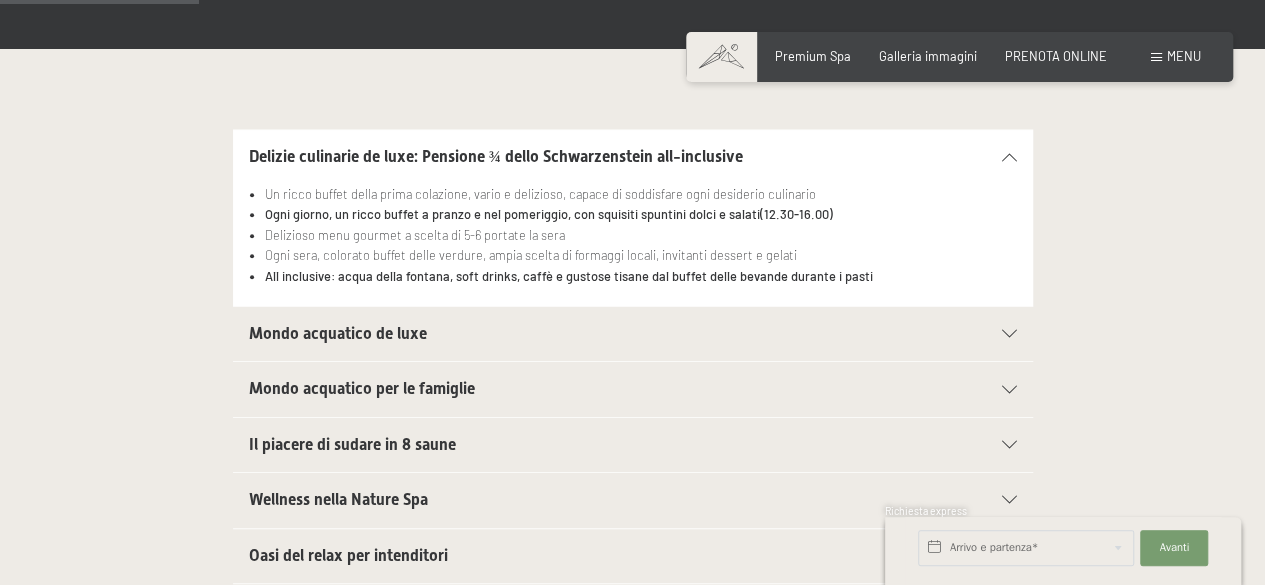 click on "PRENOTA ONLINE" at bounding box center (1056, 56) 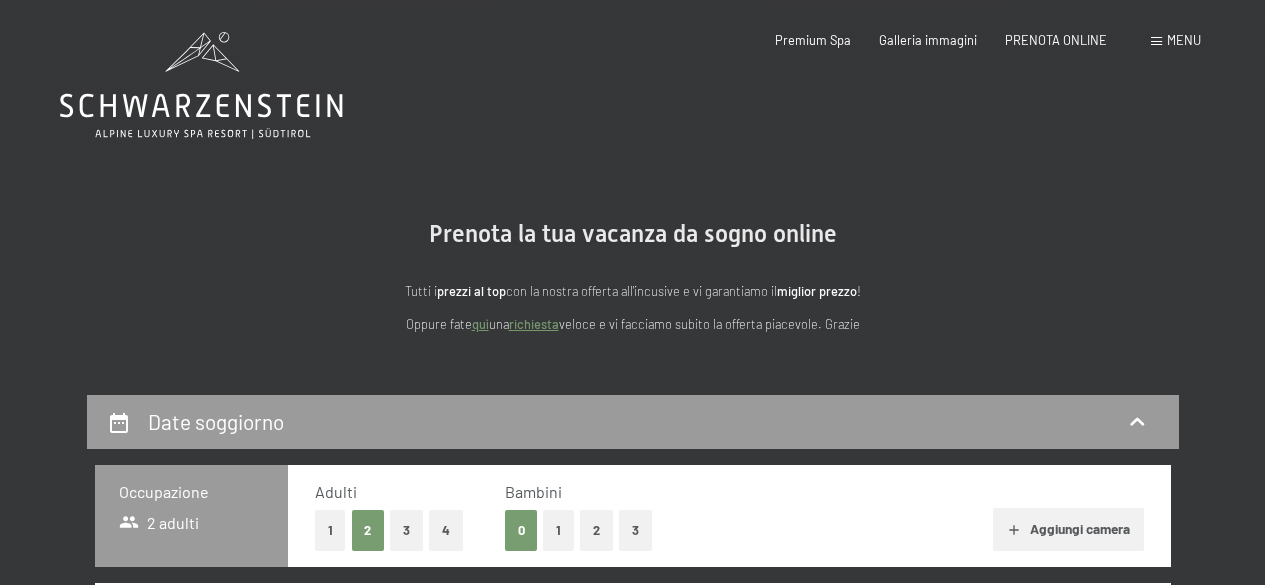 scroll, scrollTop: 0, scrollLeft: 0, axis: both 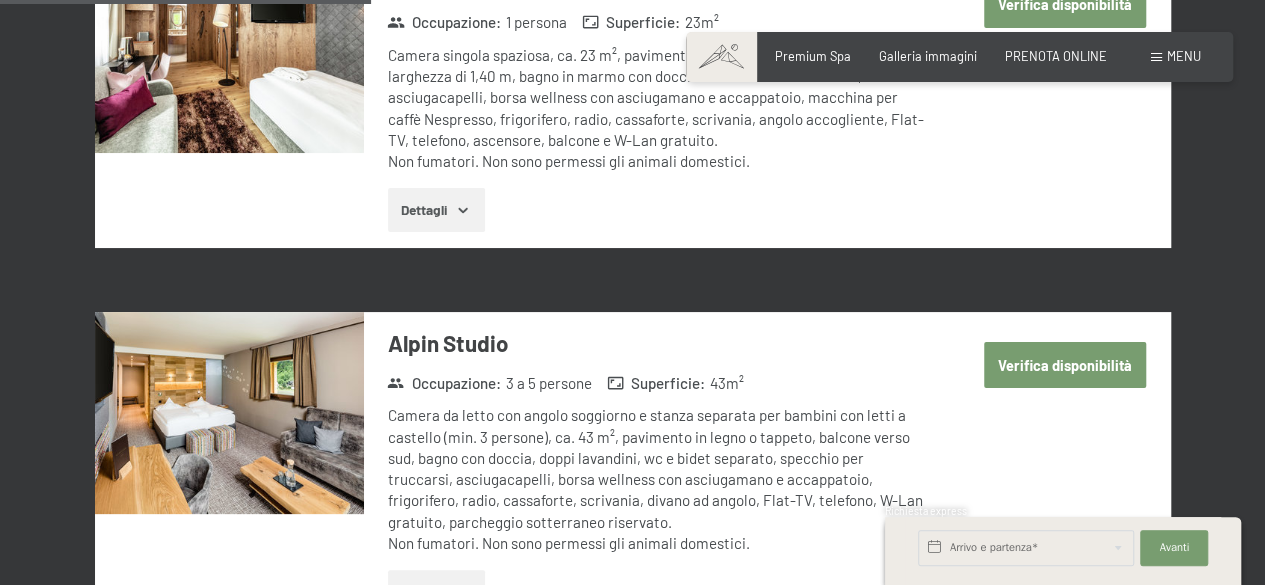 click on "Verifica disponibilità" at bounding box center (1065, 365) 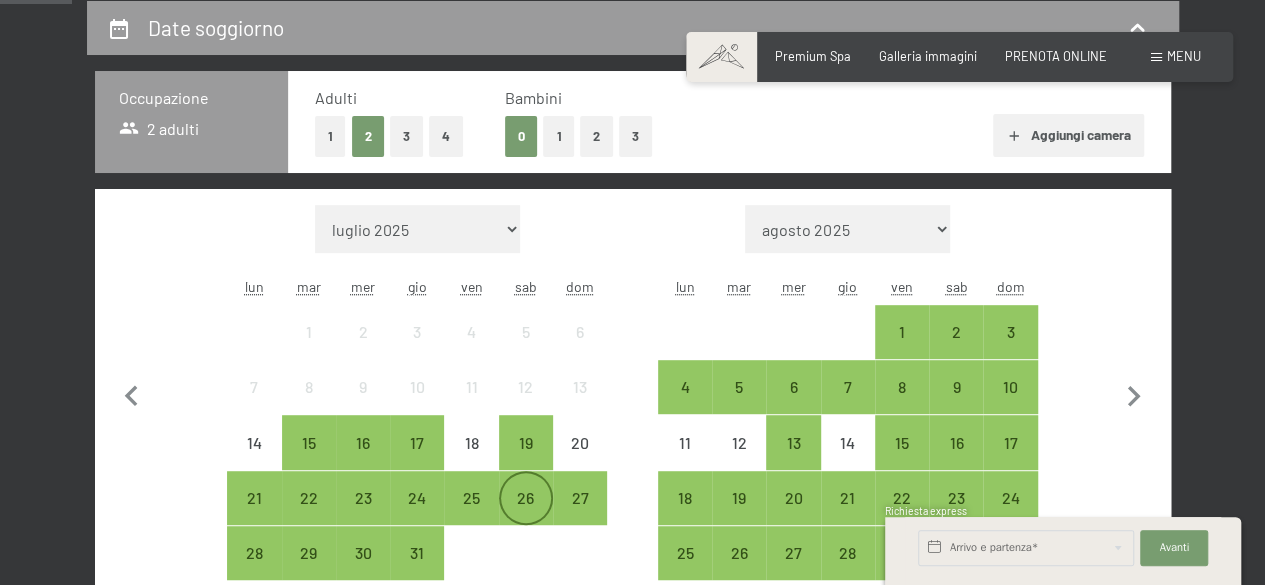 click on "26" at bounding box center [526, 515] 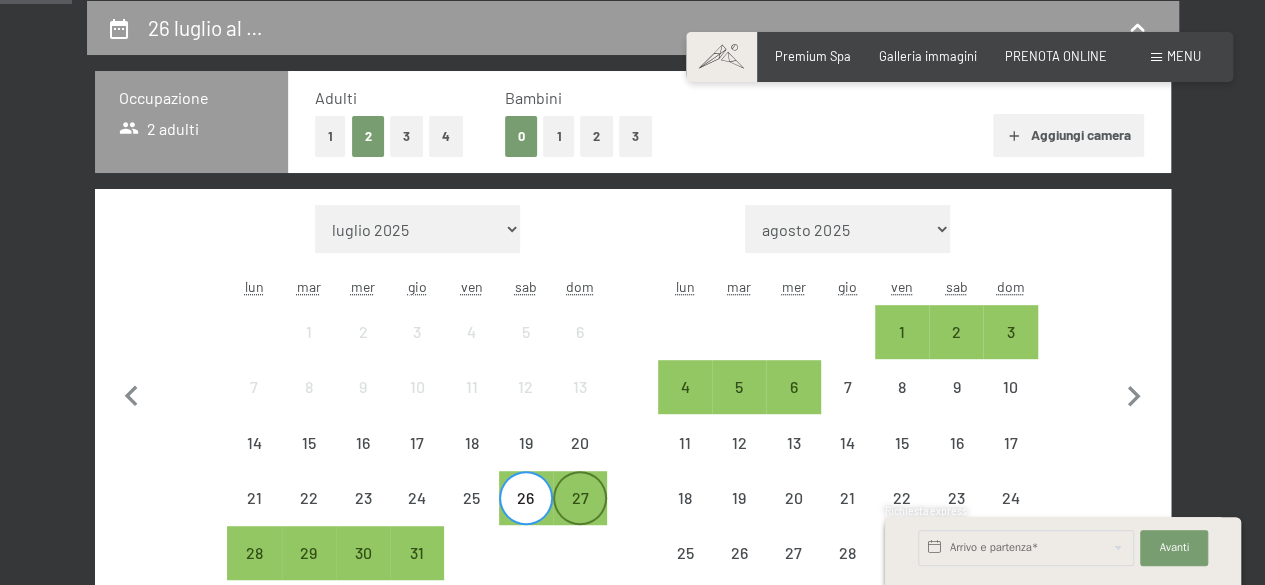 drag, startPoint x: 506, startPoint y: 489, endPoint x: 588, endPoint y: 513, distance: 85.44004 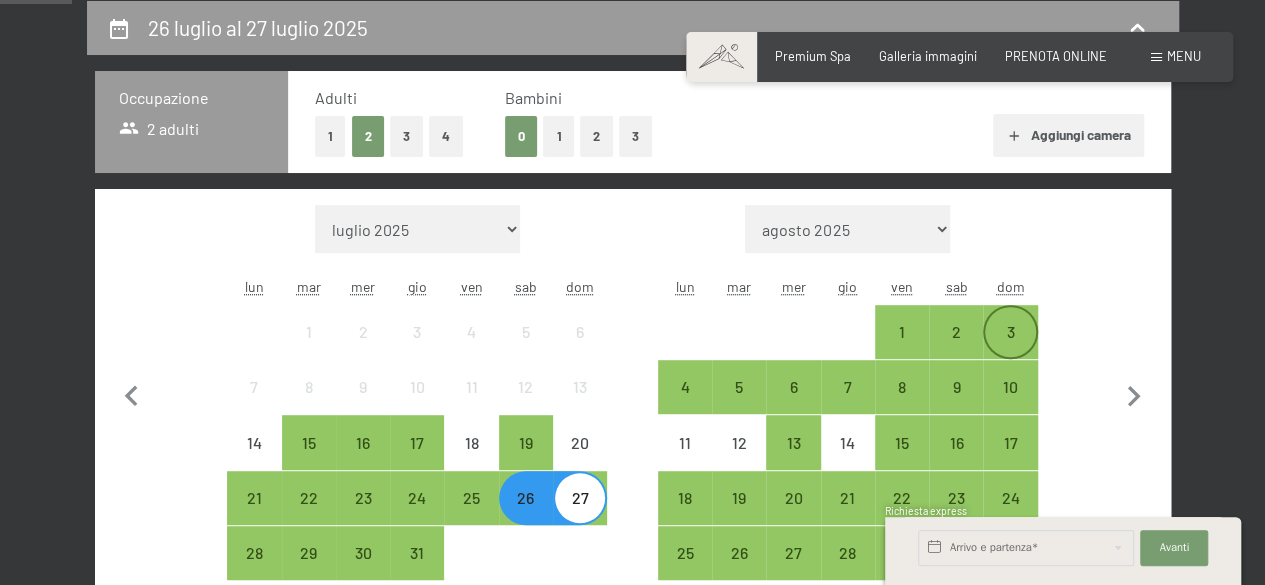 click on "3" at bounding box center [1010, 332] 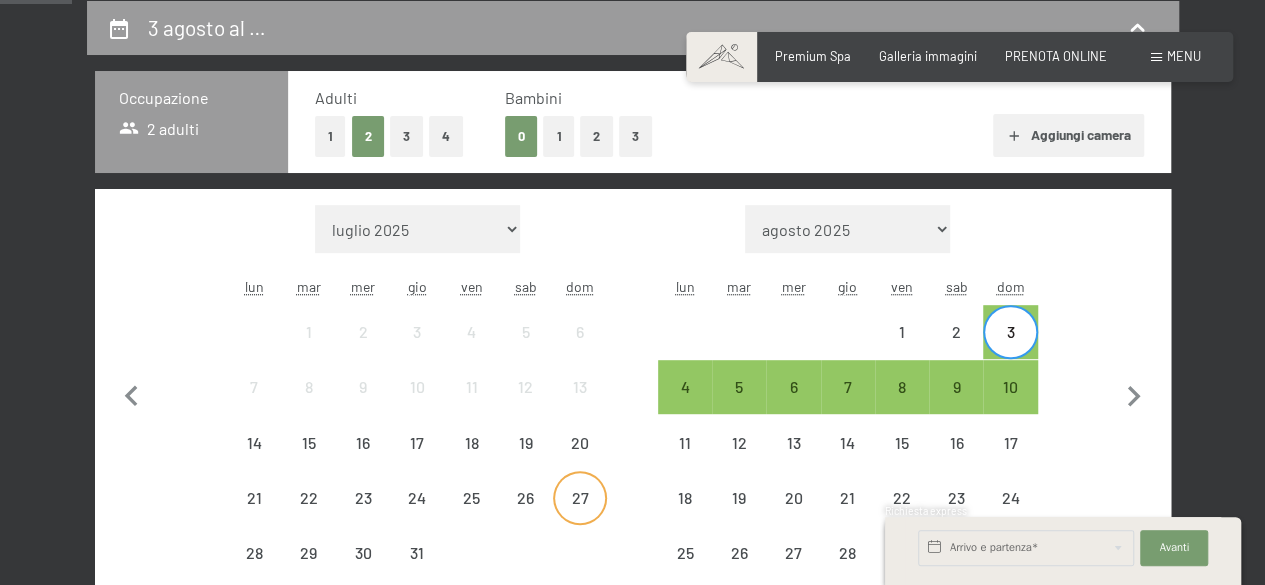 click on "27" at bounding box center [580, 515] 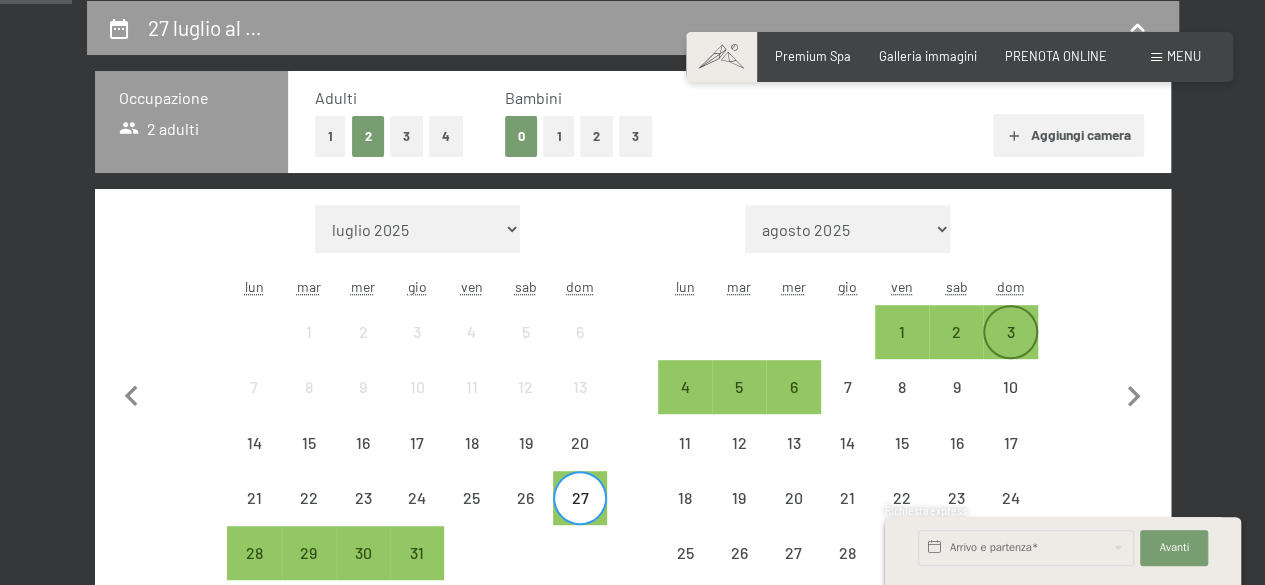 click on "3" at bounding box center (1010, 349) 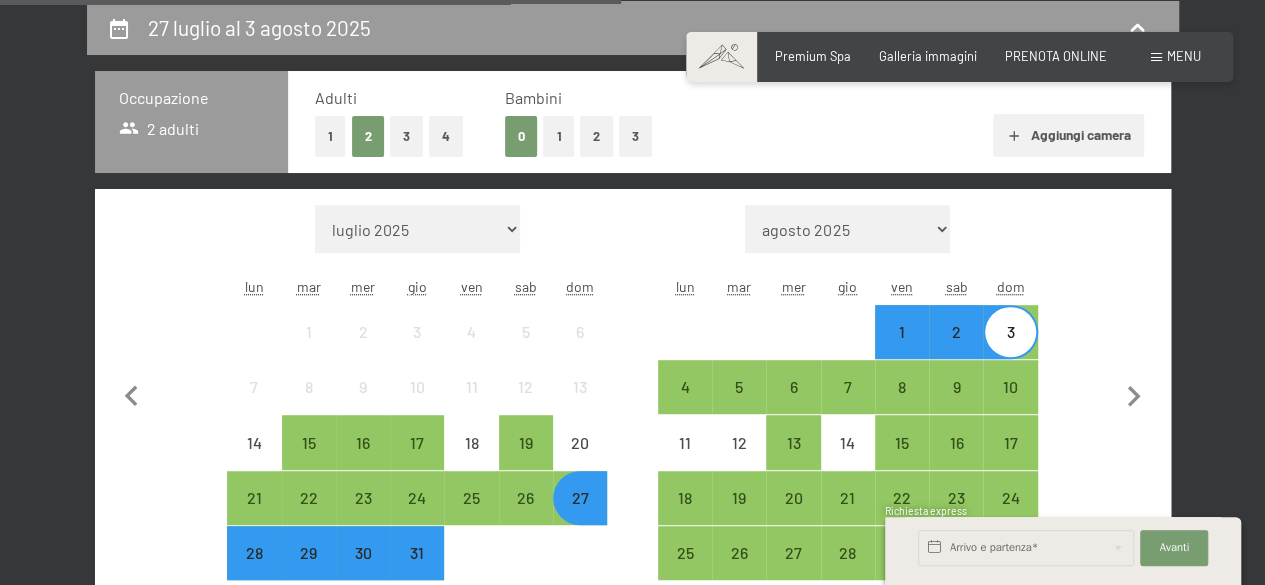 scroll, scrollTop: 906, scrollLeft: 0, axis: vertical 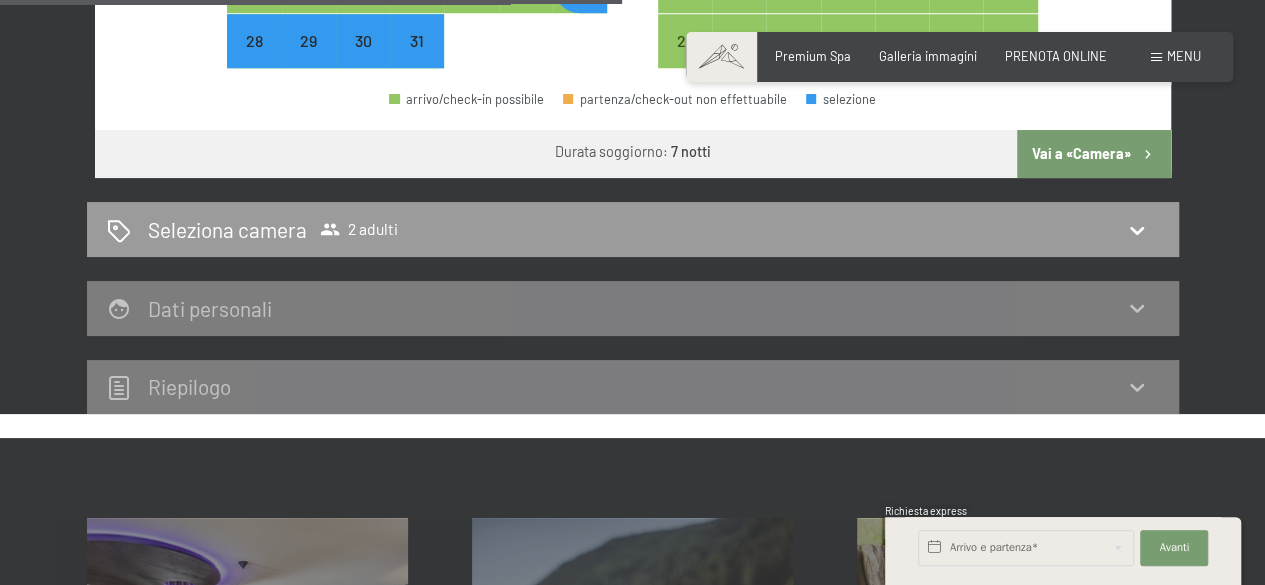 click on "Vai a «Camera»" at bounding box center (1093, 154) 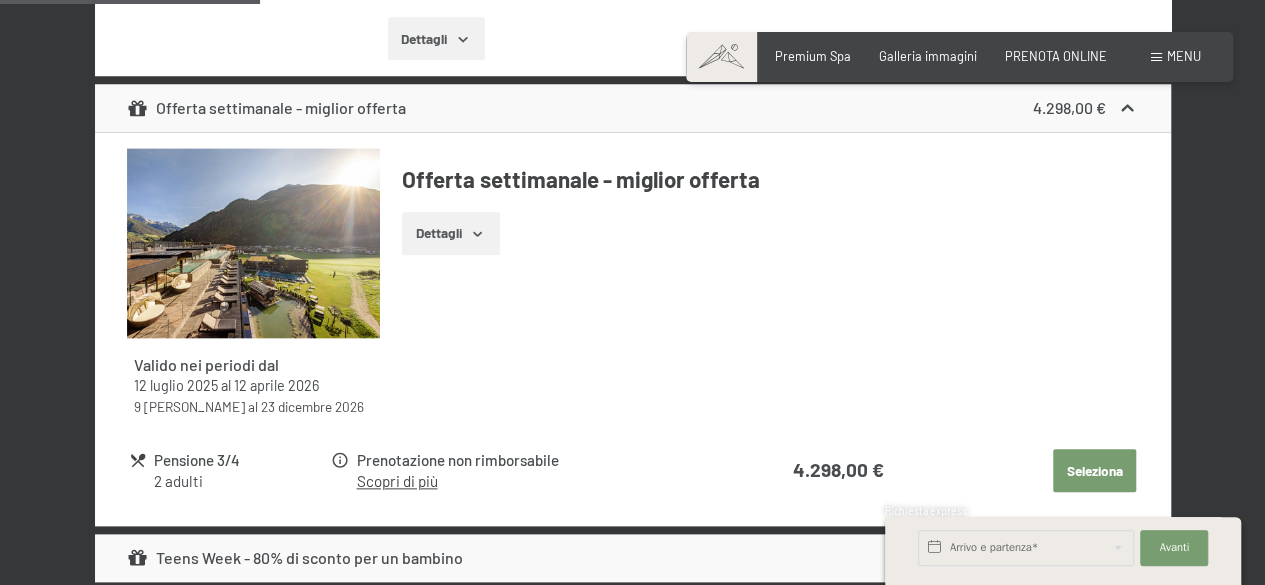 scroll, scrollTop: 394, scrollLeft: 0, axis: vertical 